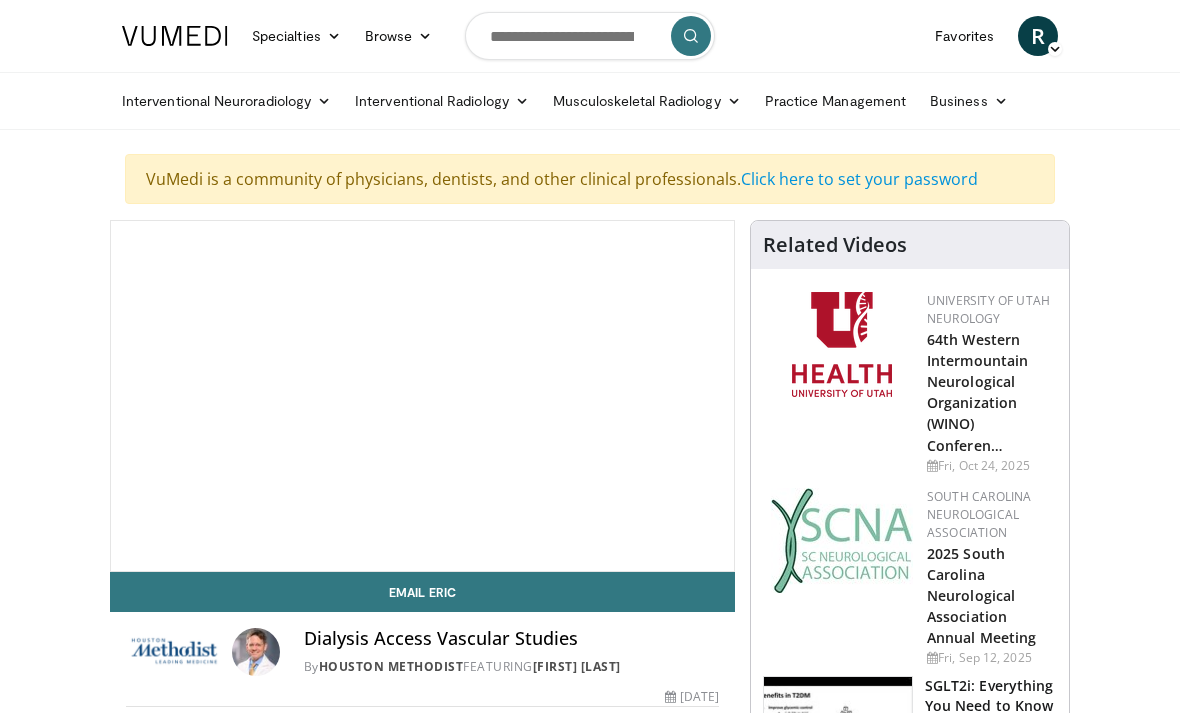scroll, scrollTop: 0, scrollLeft: 0, axis: both 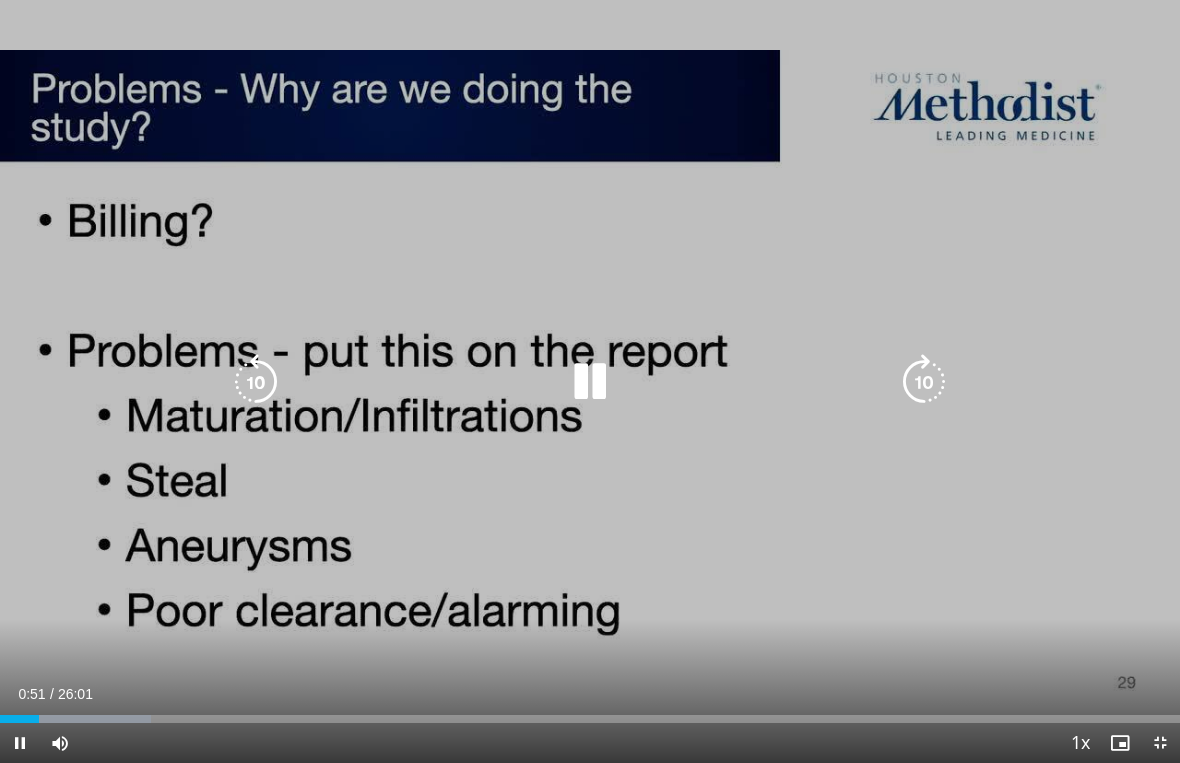 click at bounding box center [75, 719] 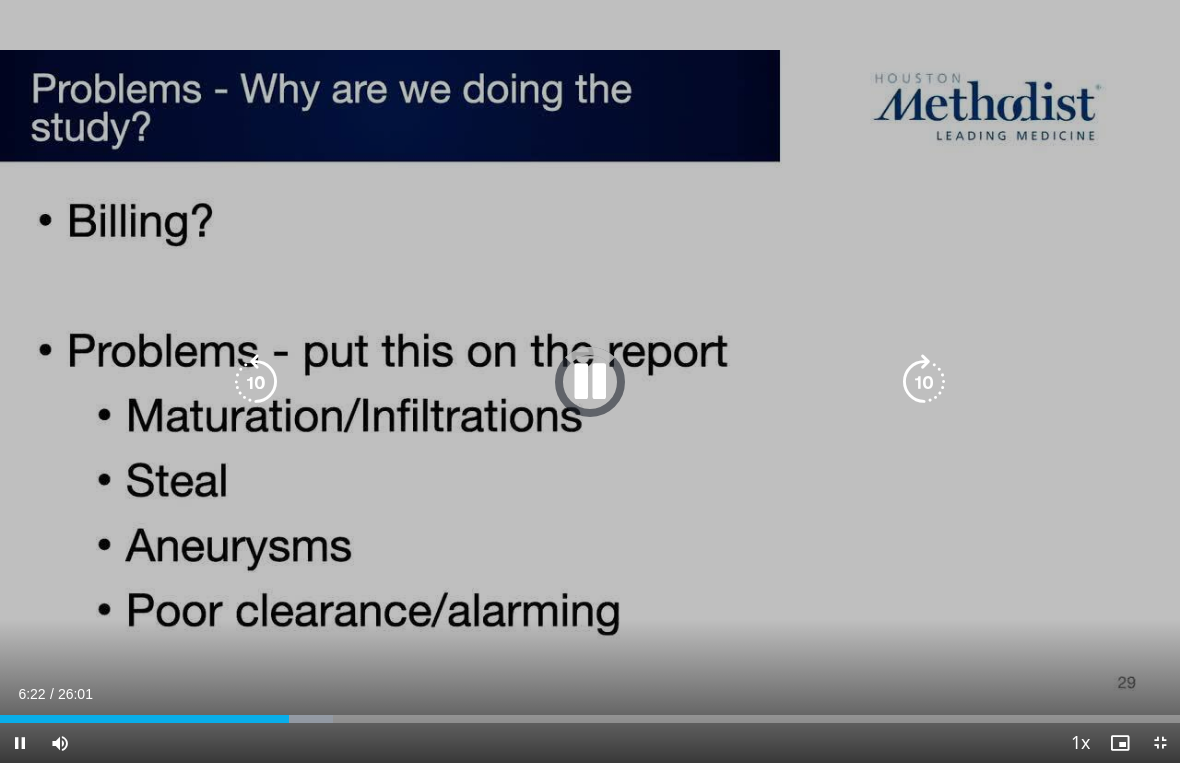click at bounding box center [240, 719] 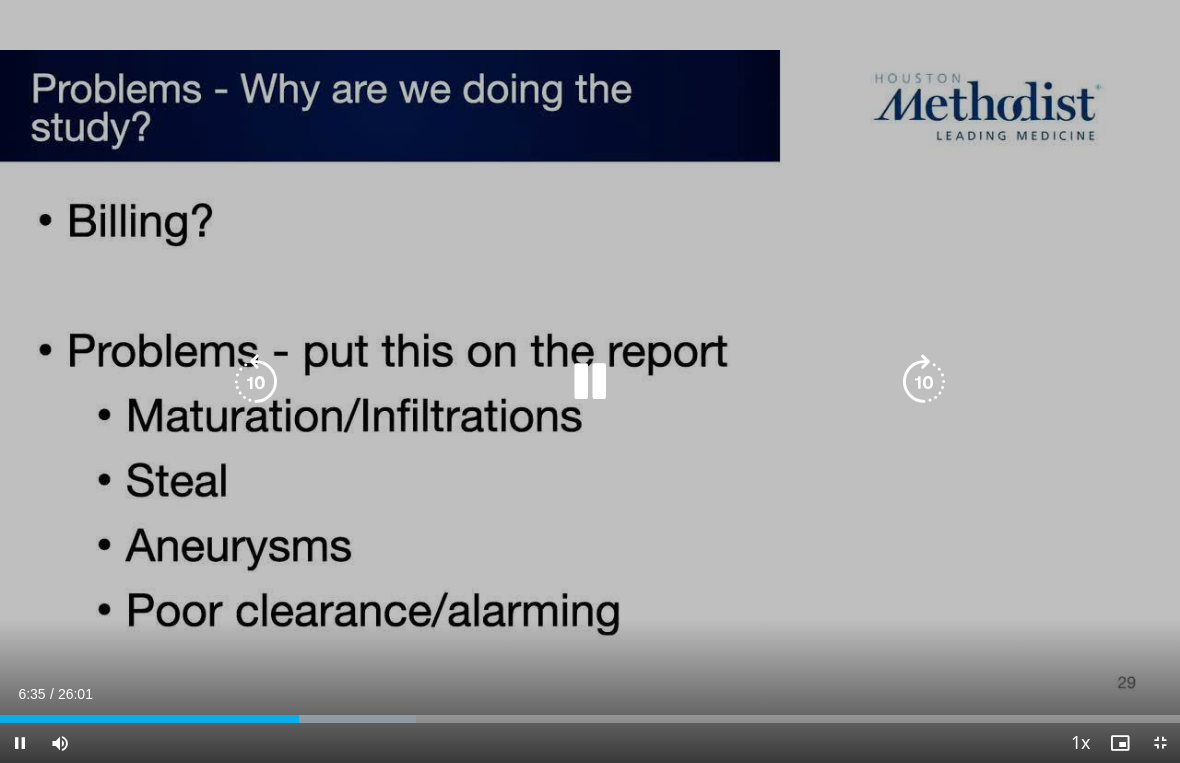 click at bounding box center (312, 719) 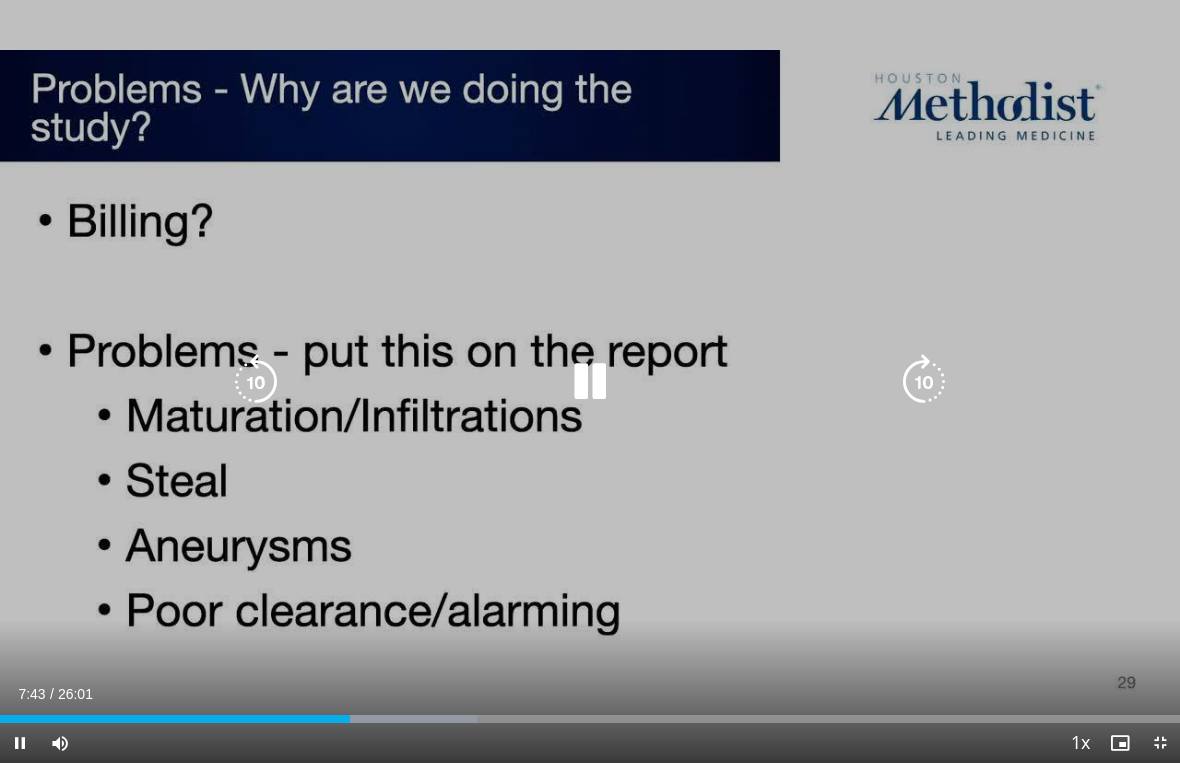 click at bounding box center (375, 719) 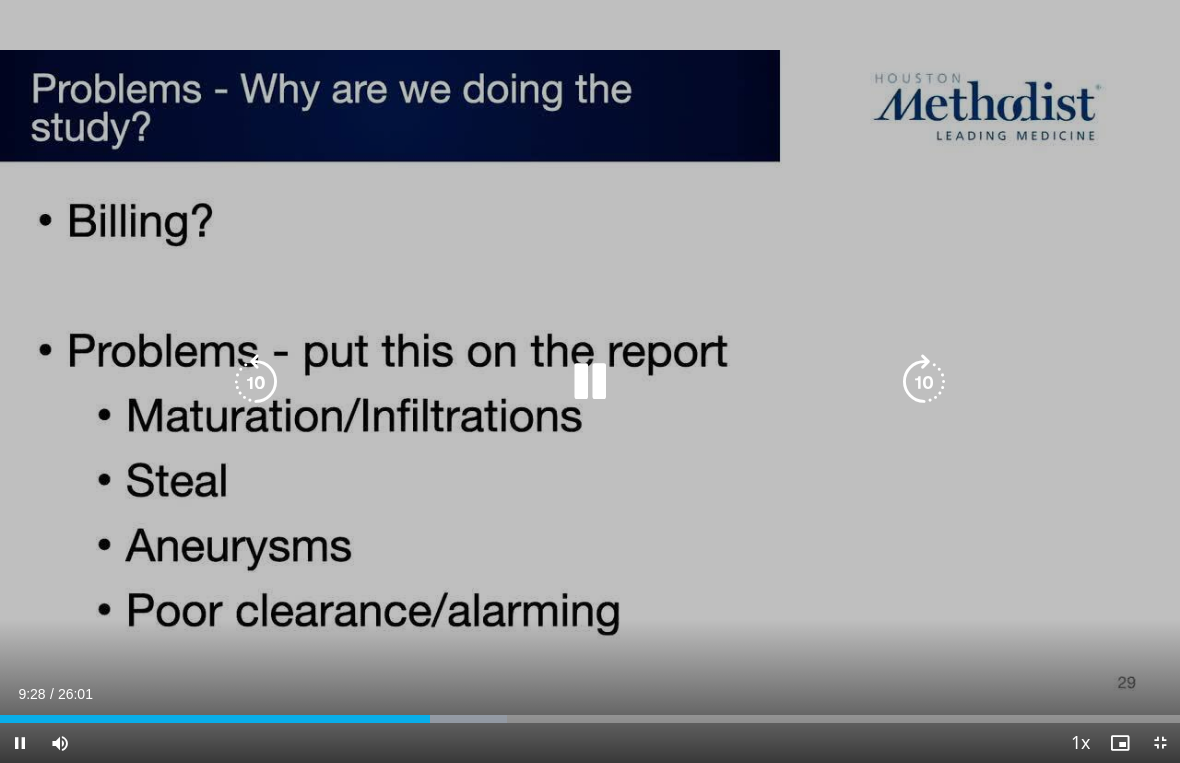 click at bounding box center (417, 719) 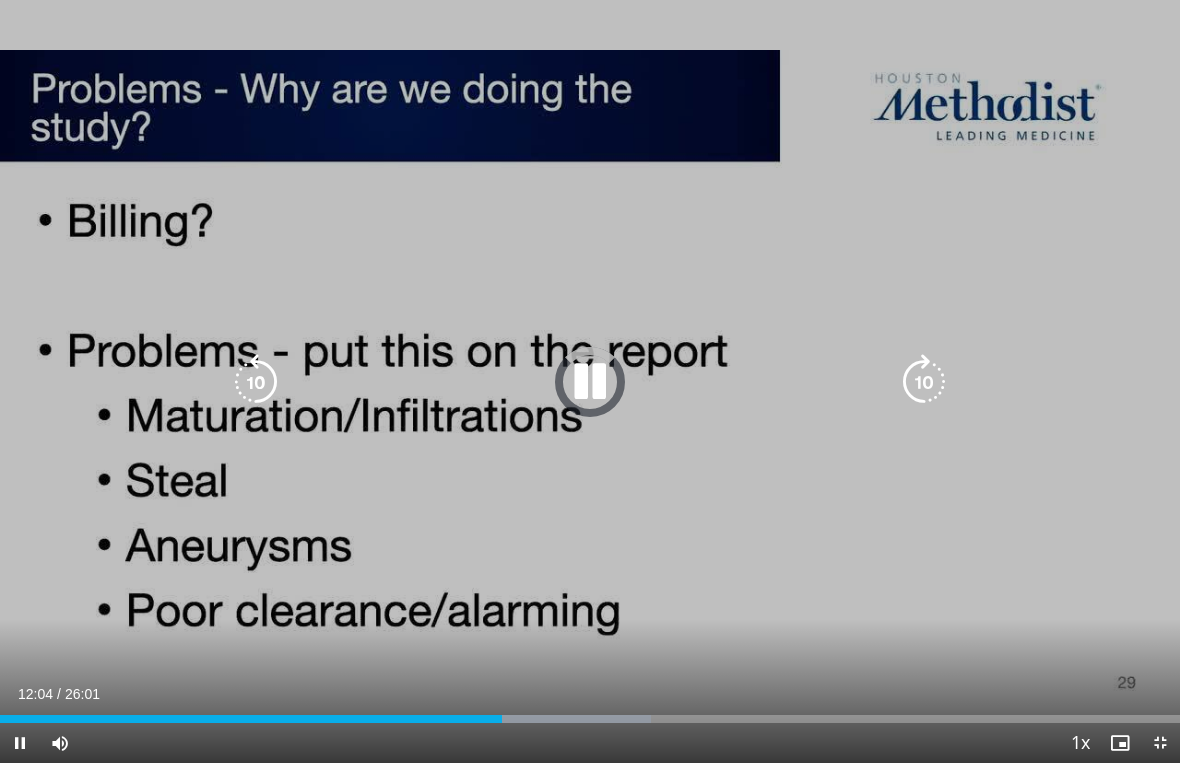 click at bounding box center [557, 719] 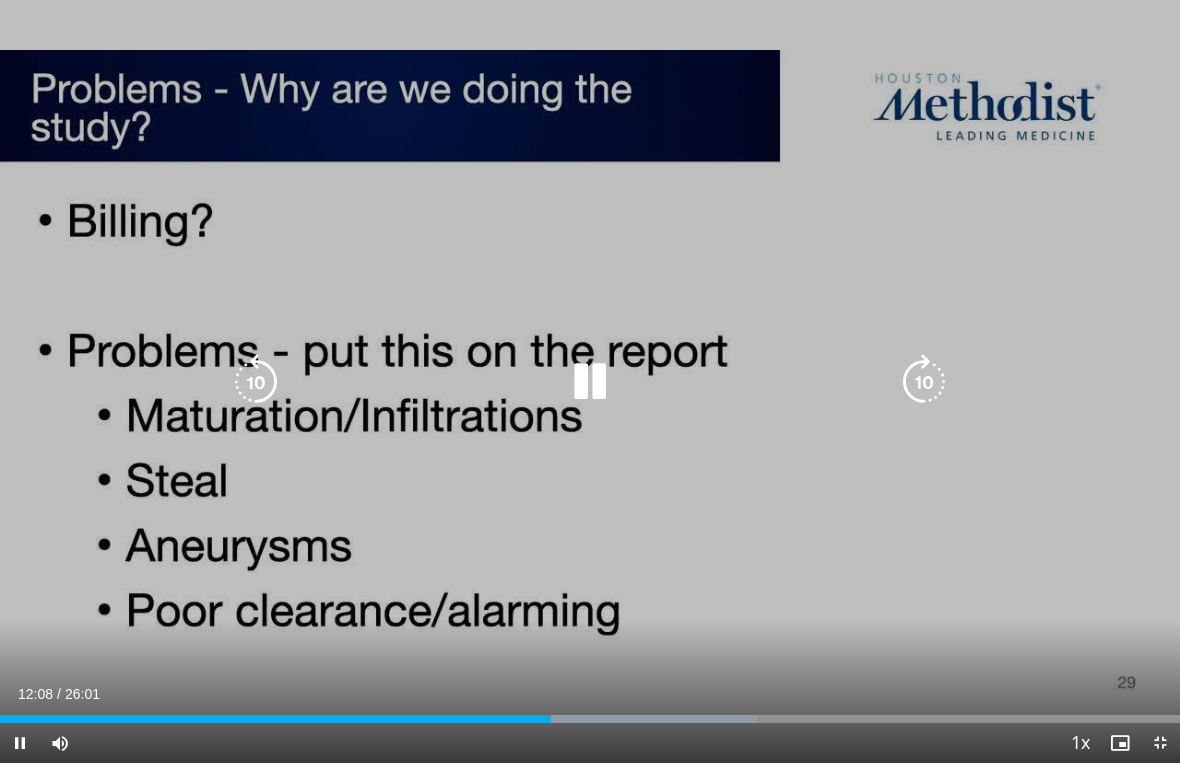 click at bounding box center [641, 719] 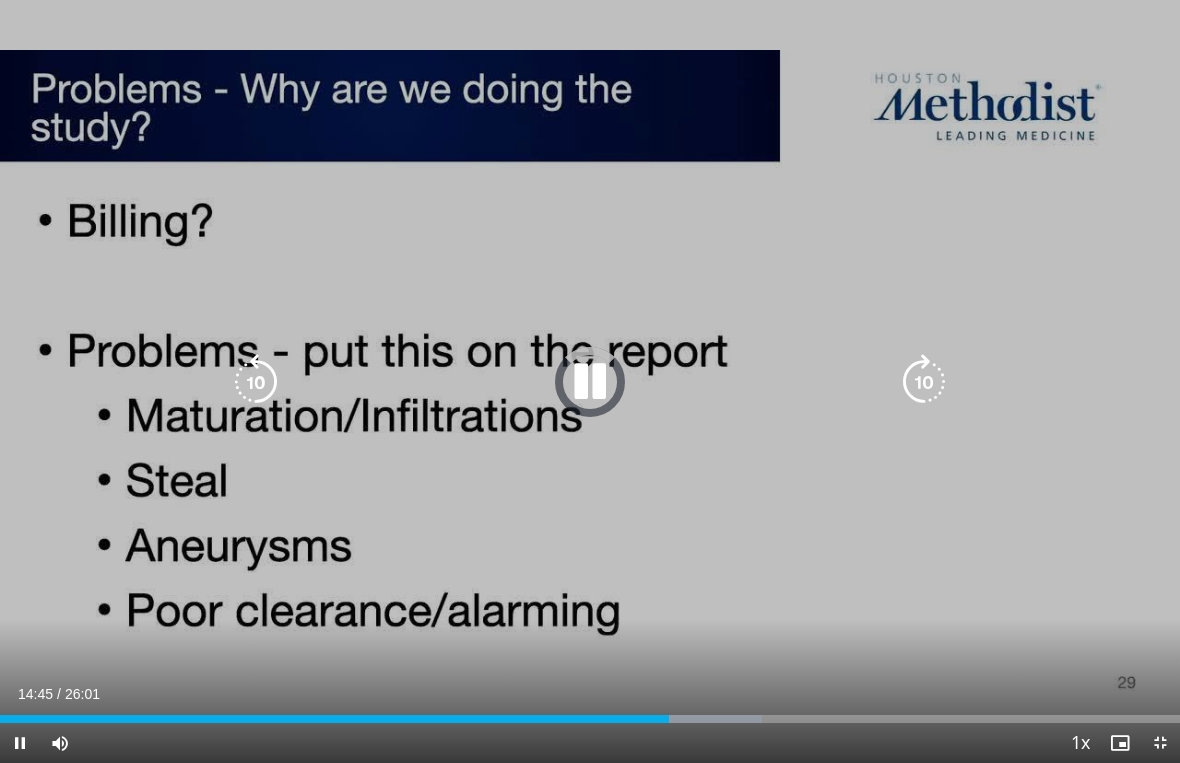 click at bounding box center (645, 719) 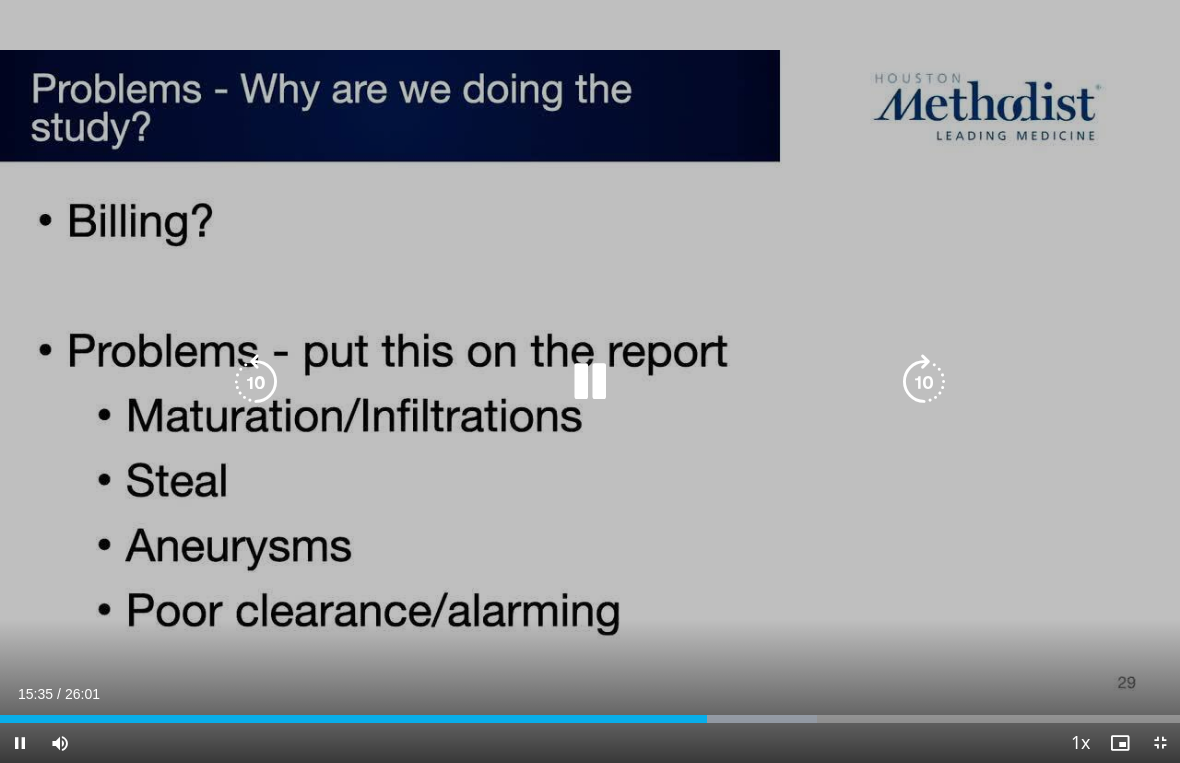click on "Current Time  15:35 / Duration  26:01 Pause Skip Backward Skip Forward Mute Loaded :  69.25% Stream Type  LIVE Seek to live, currently behind live LIVE   1x Playback Rate 0.5x 0.75x 1x , selected 1.25x 1.5x 1.75x 2x Chapters Chapters Descriptions descriptions off , selected Captions captions off , selected Audio Track en (Main) , selected Exit Fullscreen Enable picture-in-picture mode" at bounding box center (590, 743) 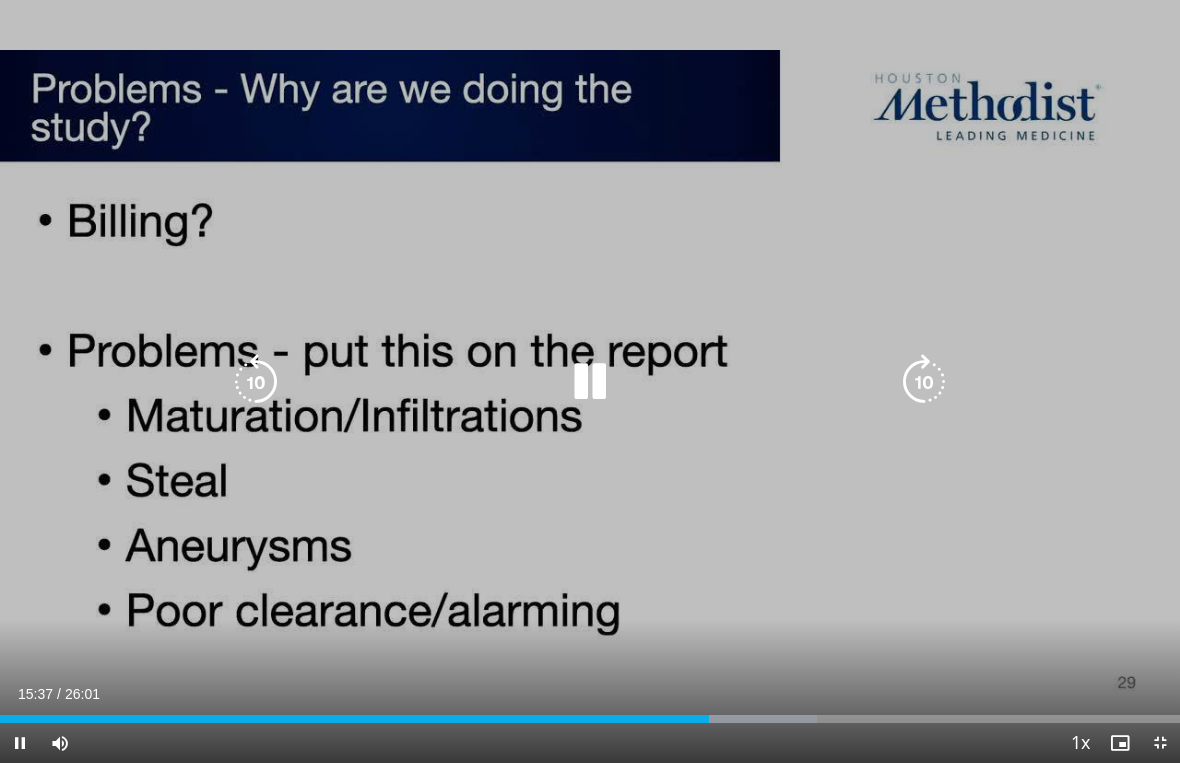 click at bounding box center (731, 719) 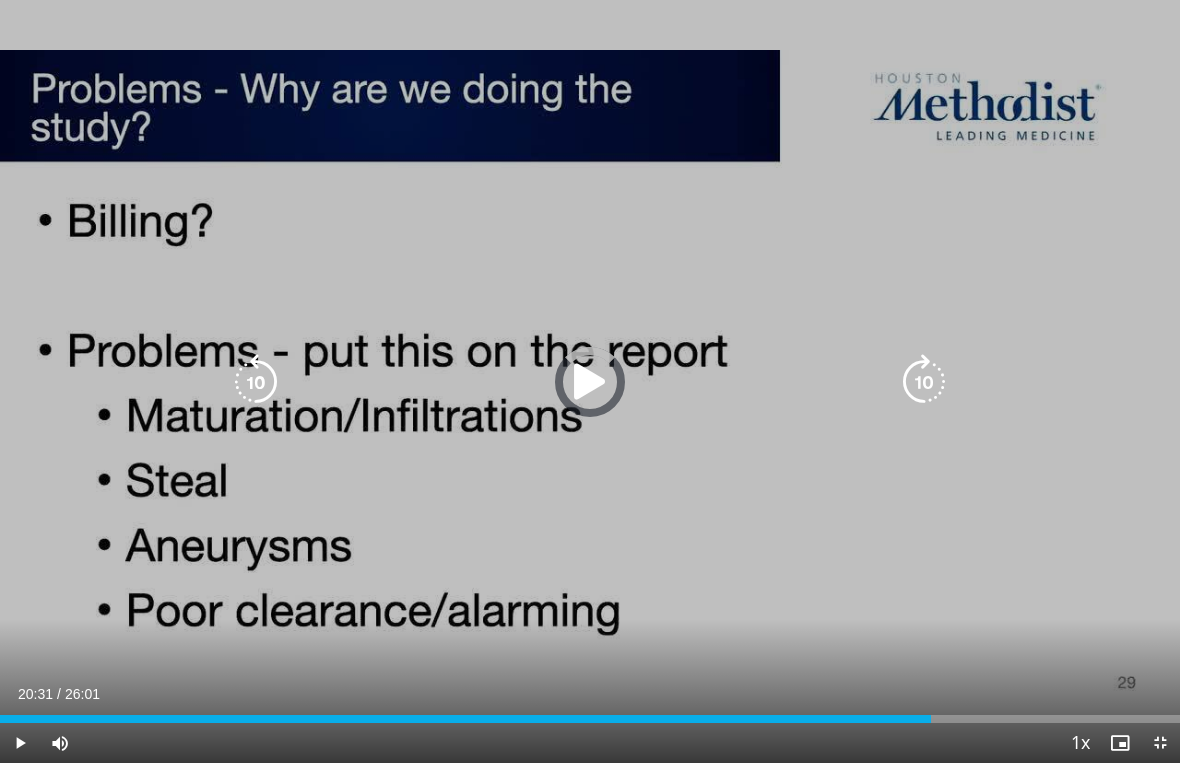 click at bounding box center (465, 719) 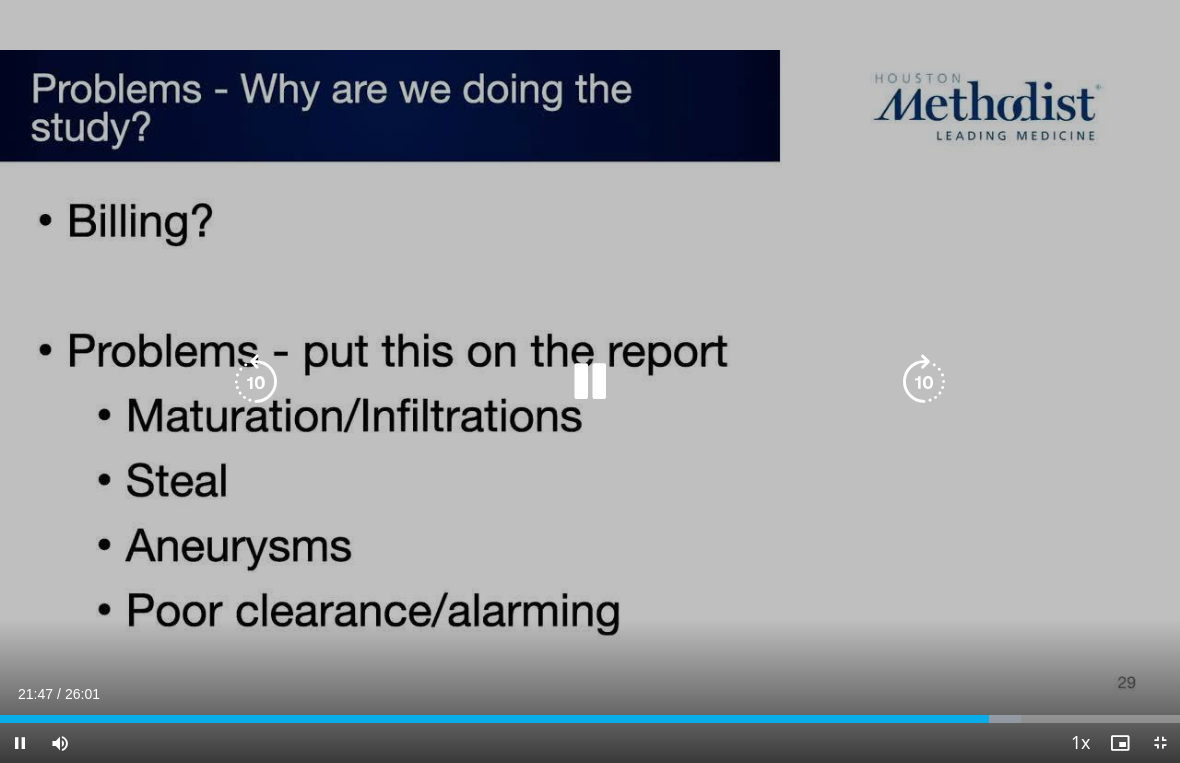 click on "Loaded :  86.56%" at bounding box center (590, 719) 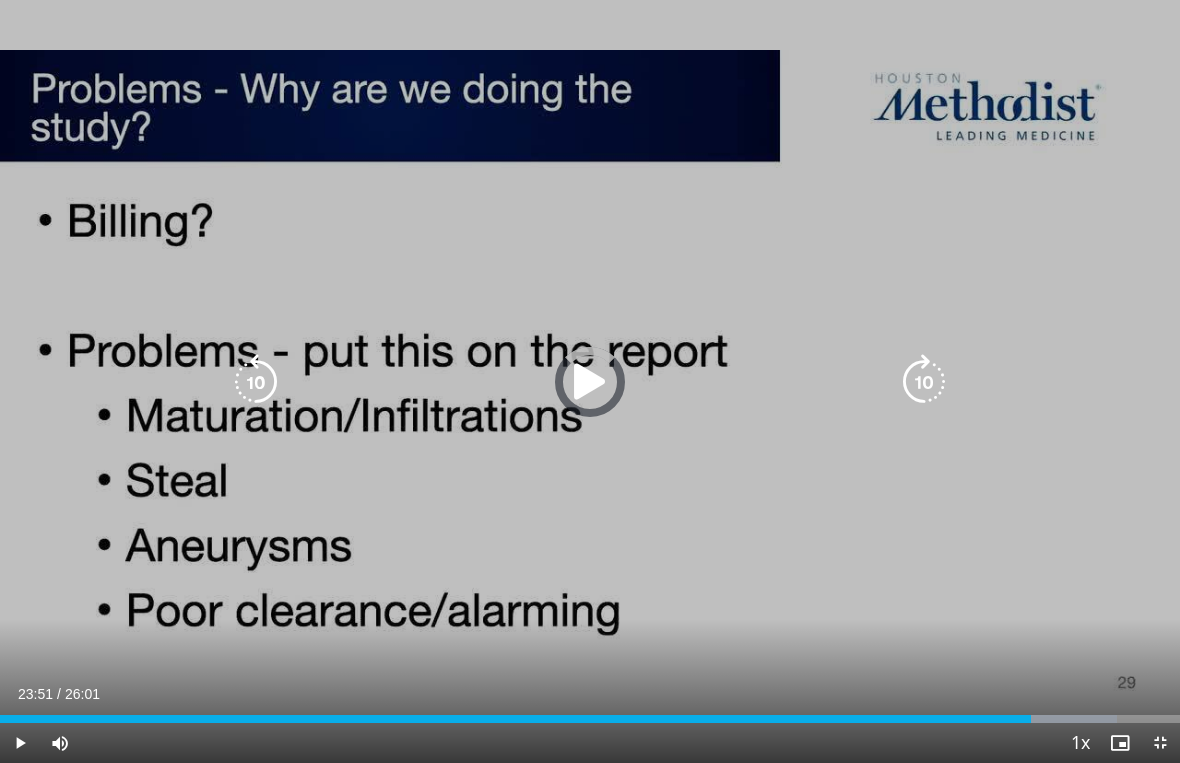 click at bounding box center [1022, 719] 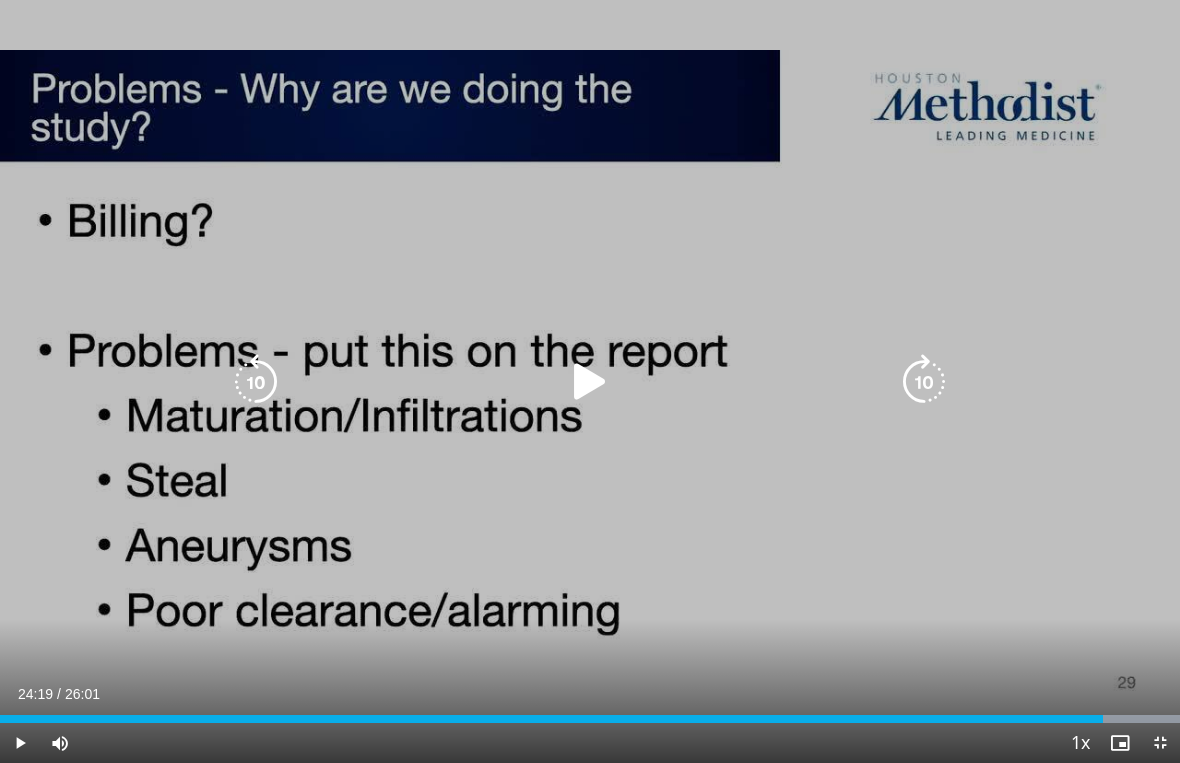click at bounding box center (1070, 719) 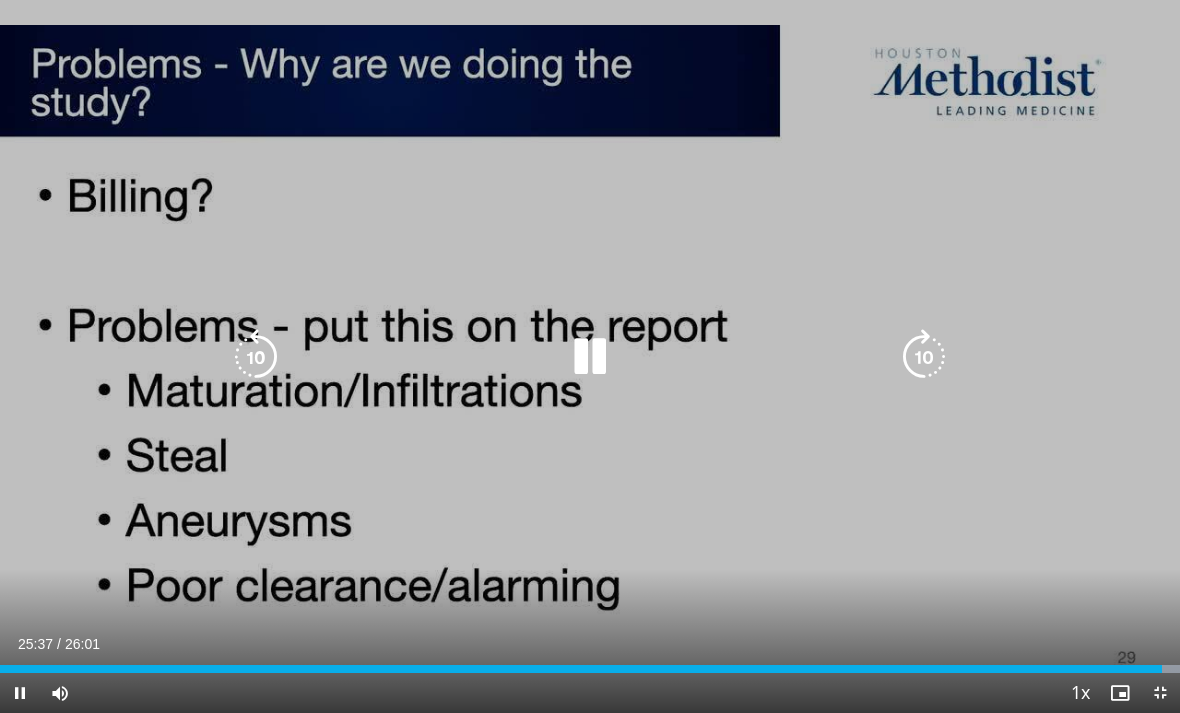 scroll, scrollTop: 0, scrollLeft: 0, axis: both 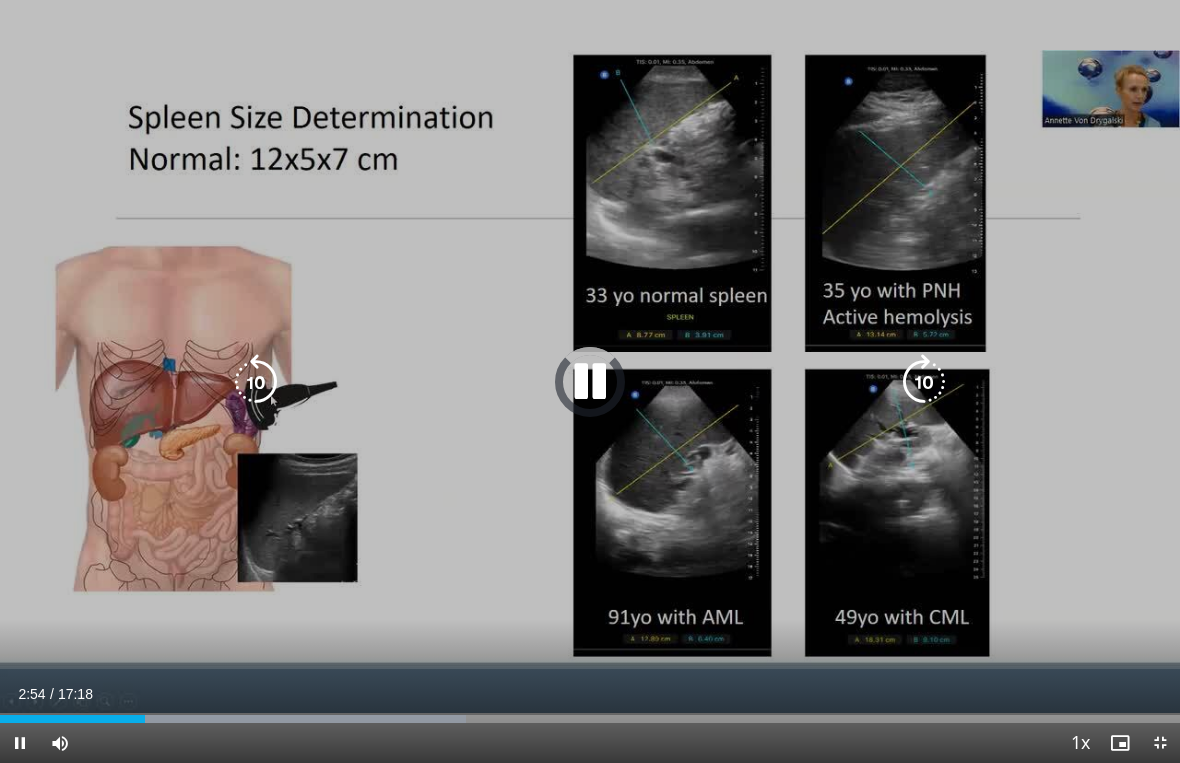 click at bounding box center (233, 719) 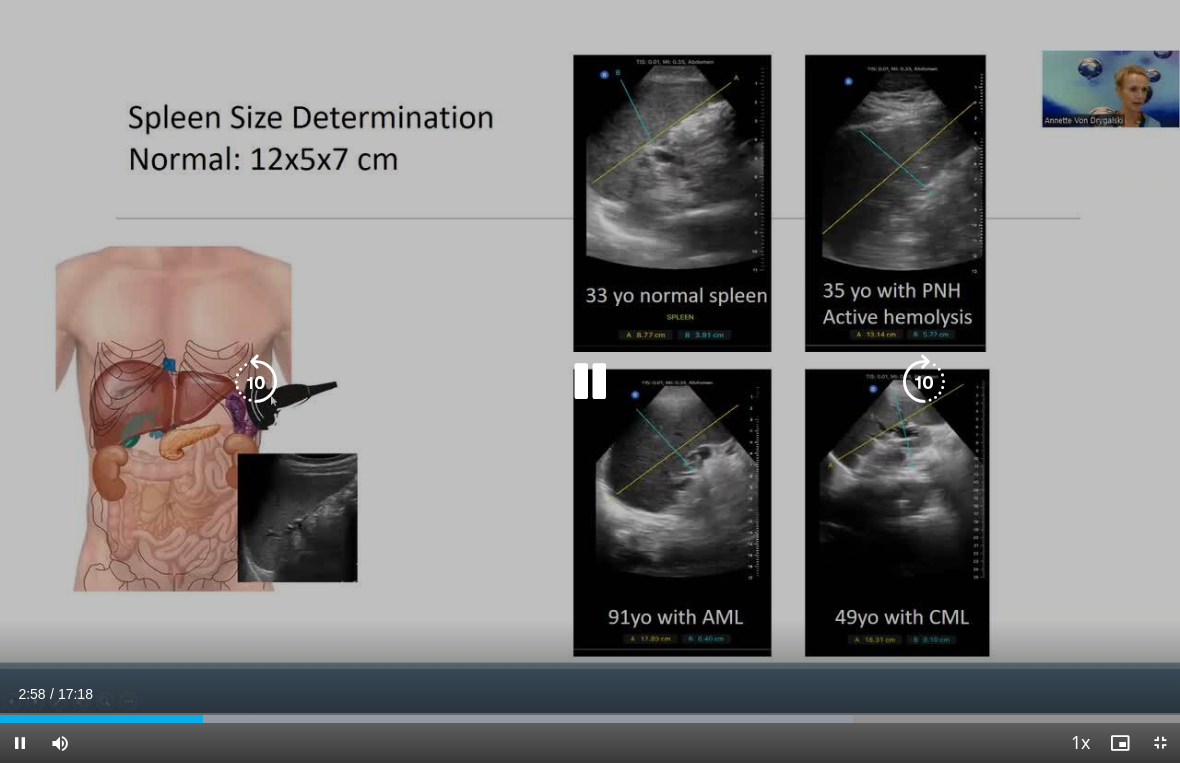 click at bounding box center [510, 719] 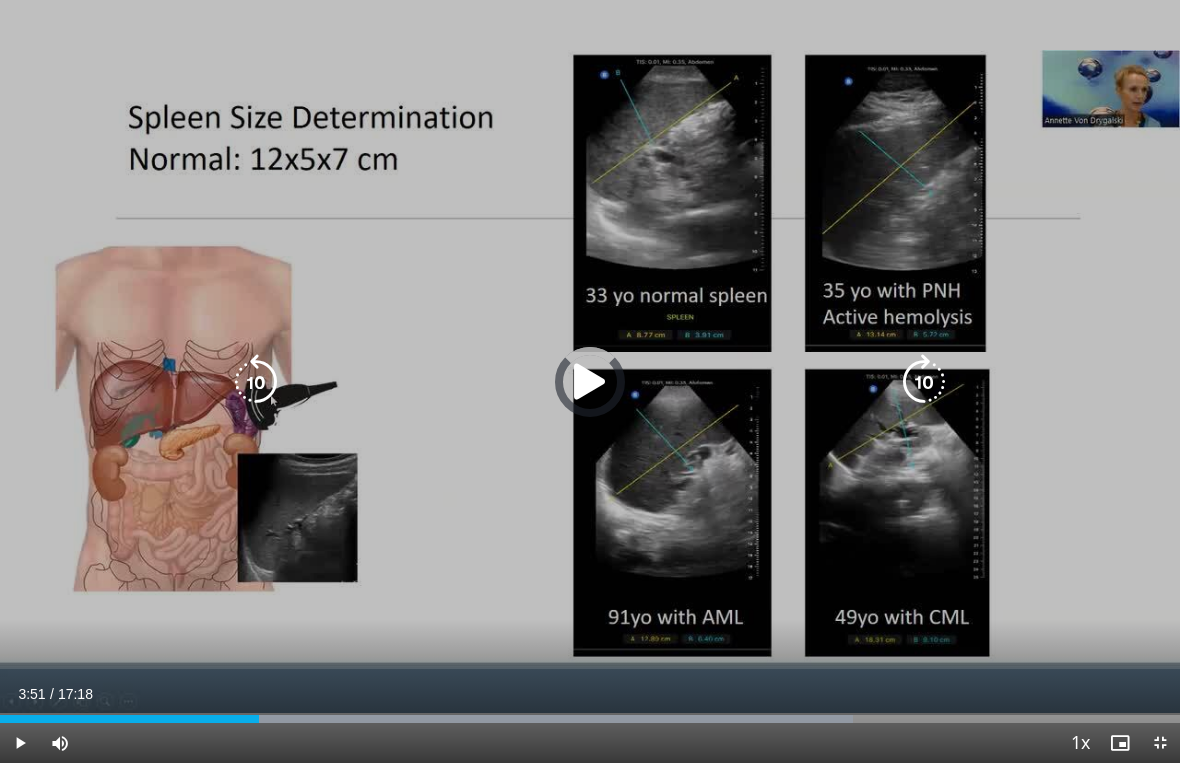 click at bounding box center (510, 719) 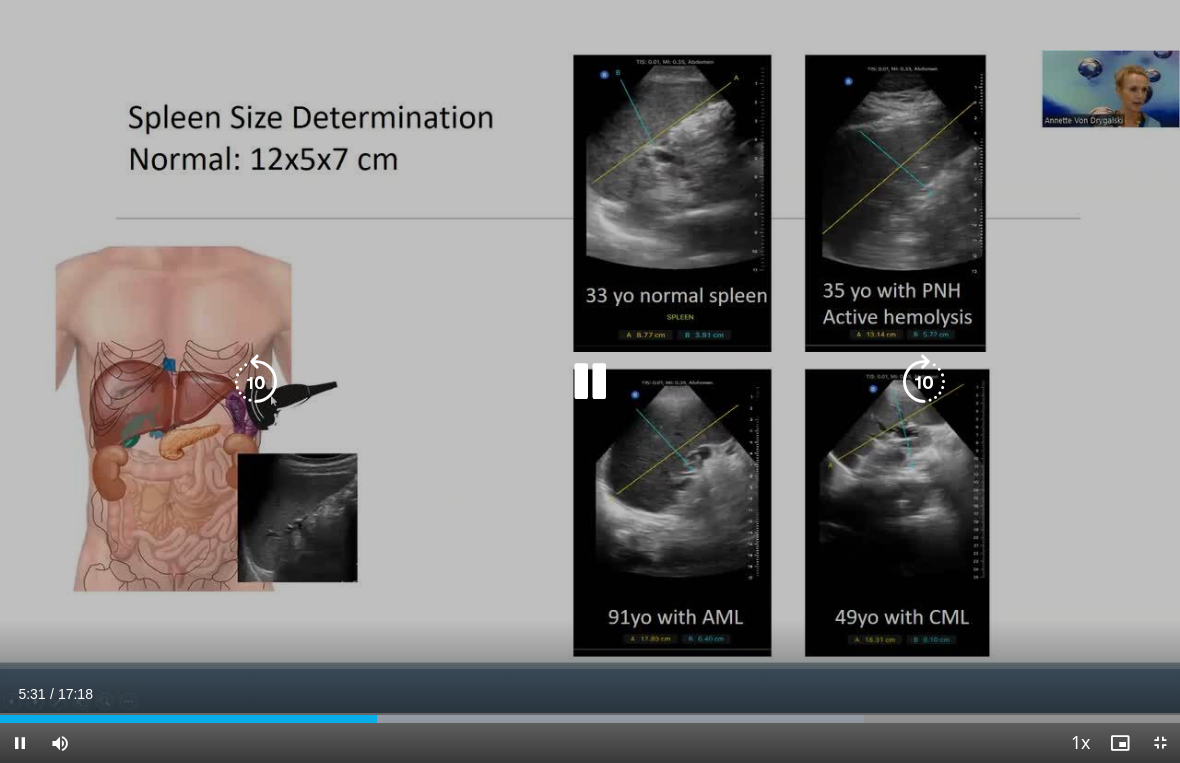 click on "10 seconds
Tap to unmute" at bounding box center [590, 381] 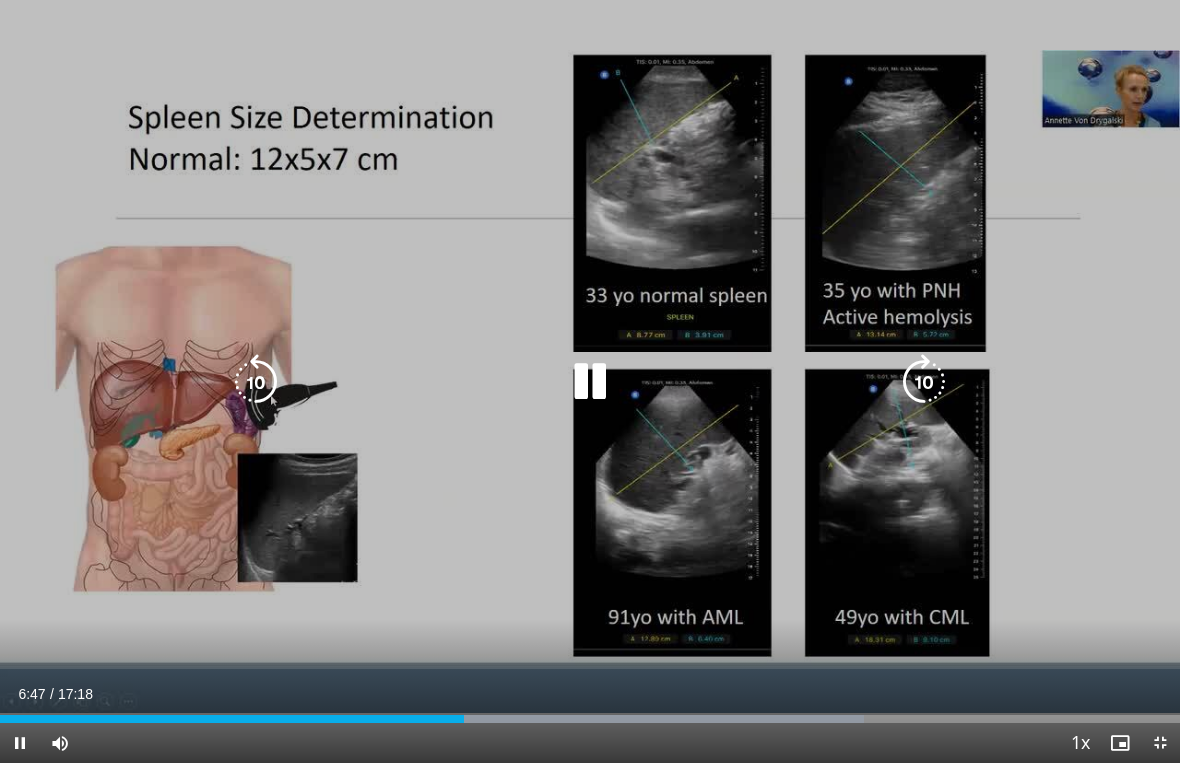 click at bounding box center (516, 719) 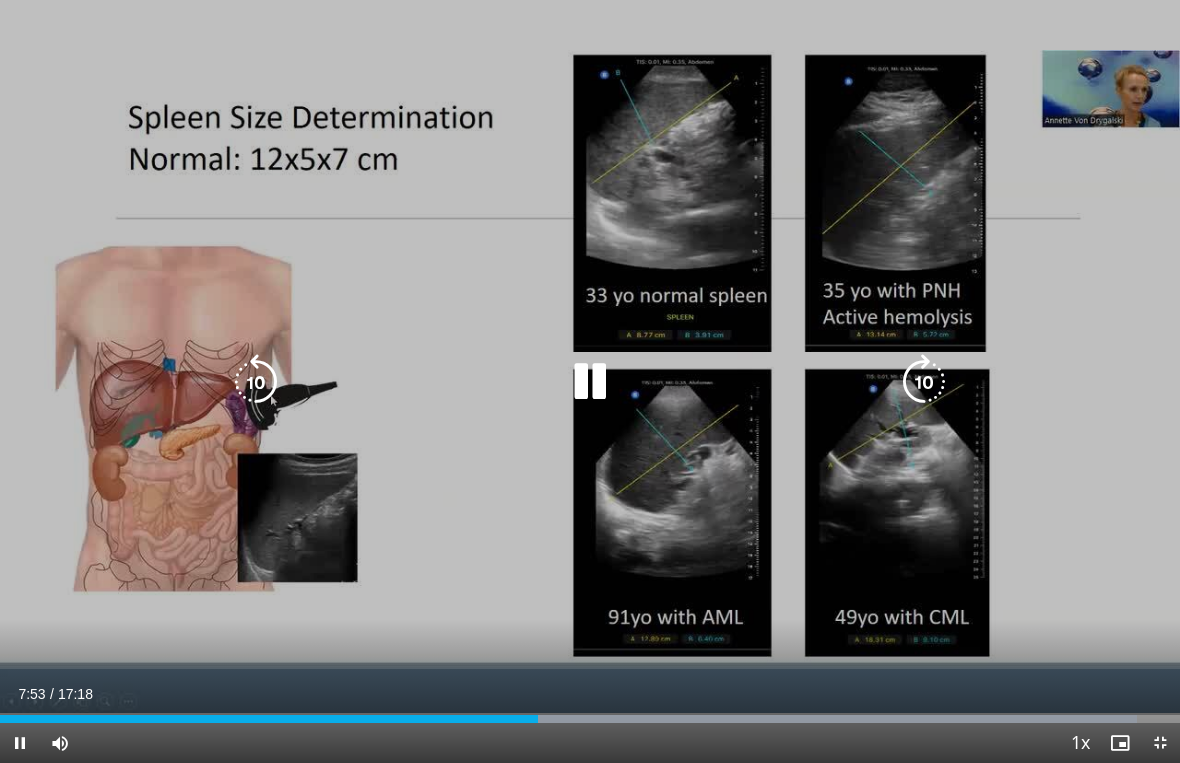 click at bounding box center [818, 719] 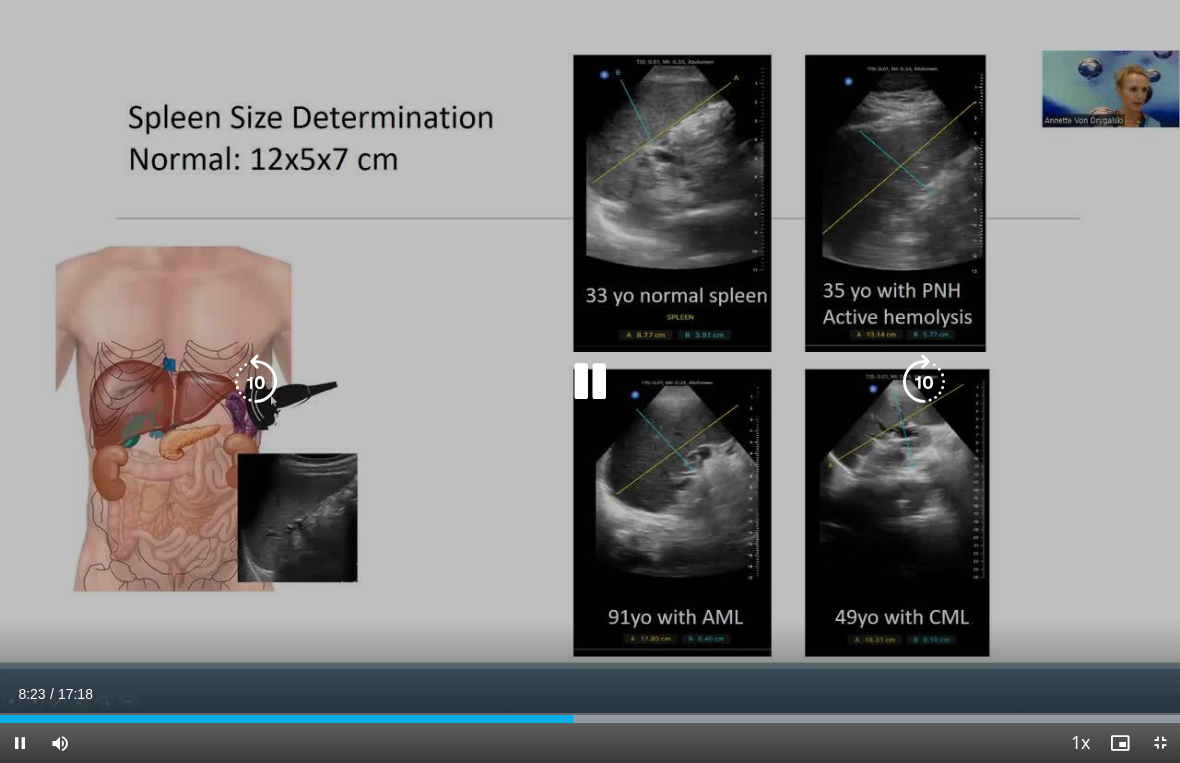 click on "10 seconds
Tap to unmute" at bounding box center [590, 381] 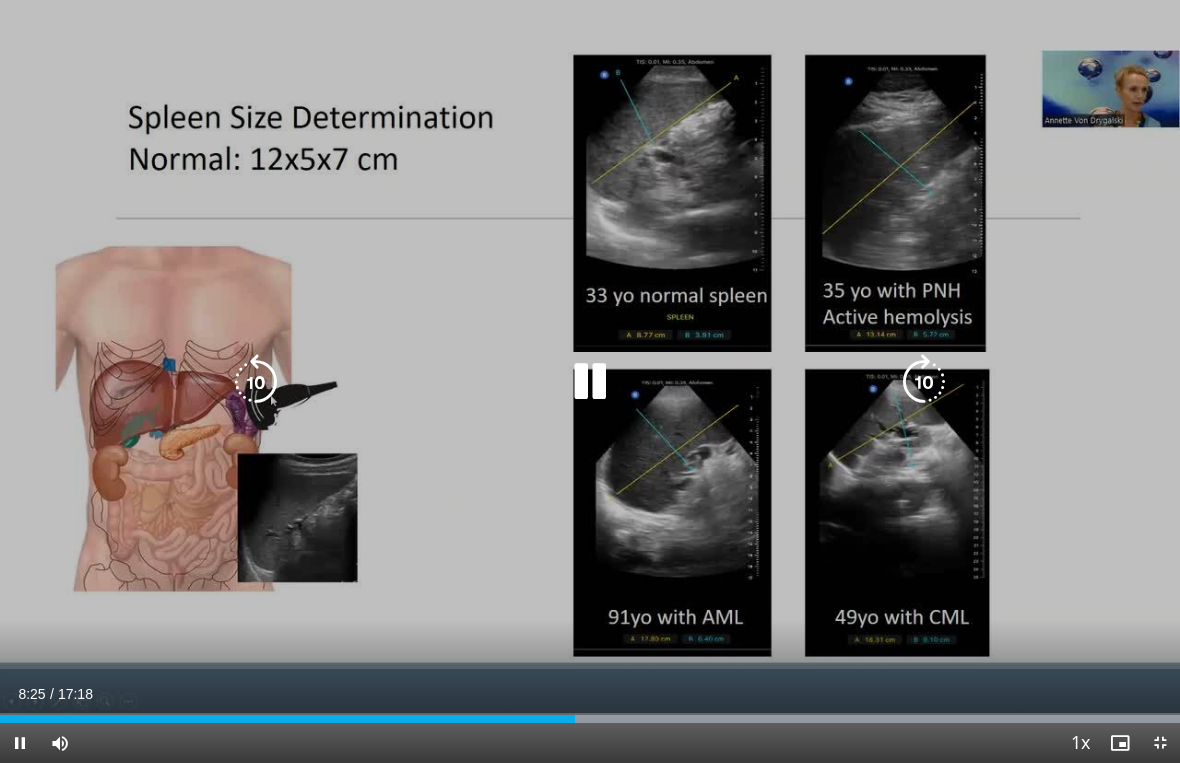 click at bounding box center (287, 719) 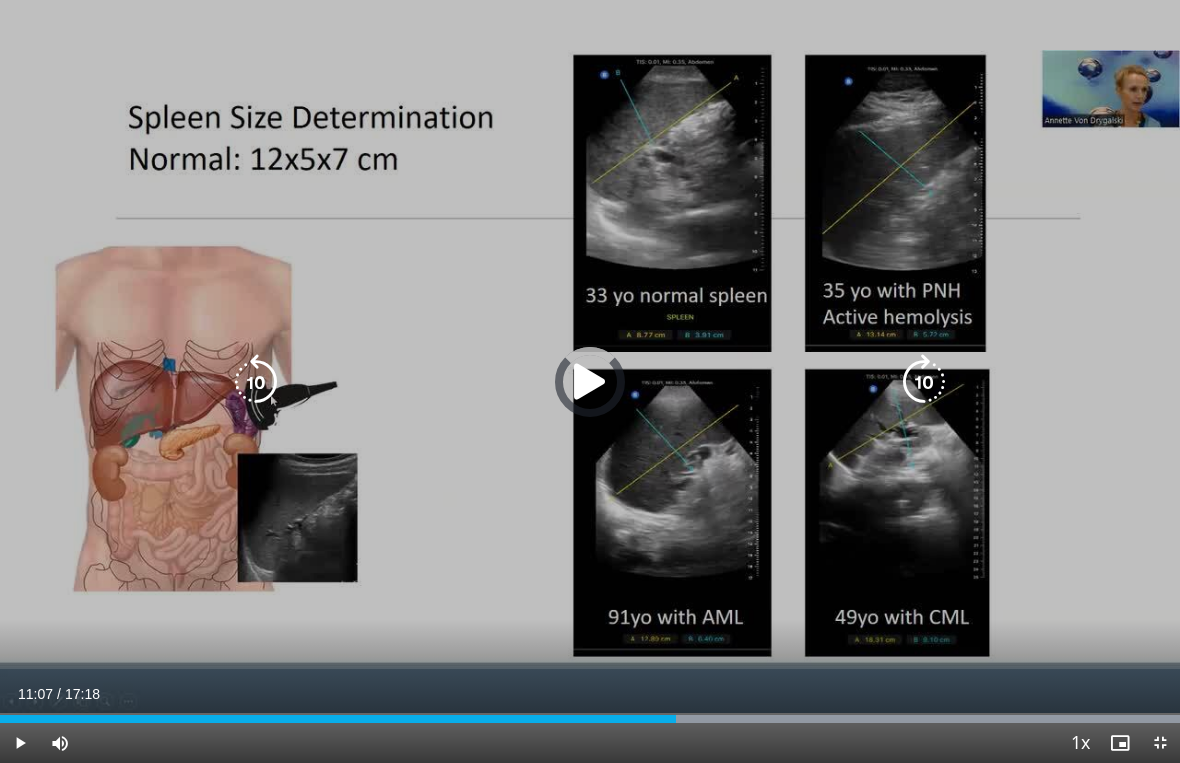 click at bounding box center [840, 719] 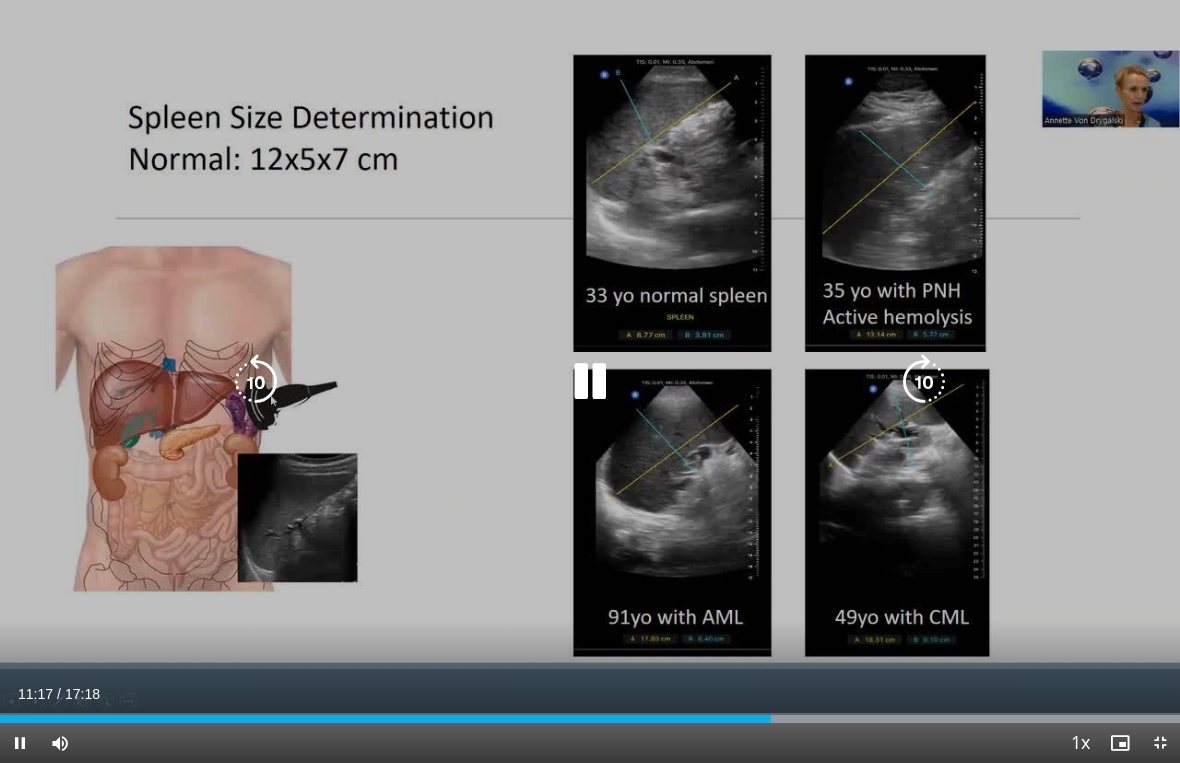 click on "Current Time  11:17 / Duration  17:18 Pause Skip Backward Skip Forward Mute Loaded :  99.97% Stream Type  LIVE Seek to live, currently behind live LIVE   1x Playback Rate 0.5x 0.75x 1x , selected 1.25x 1.5x 1.75x 2x Chapters Chapters Descriptions descriptions off , selected Captions captions off , selected Audio Track en (Main) , selected Exit Fullscreen Enable picture-in-picture mode" at bounding box center [590, 743] 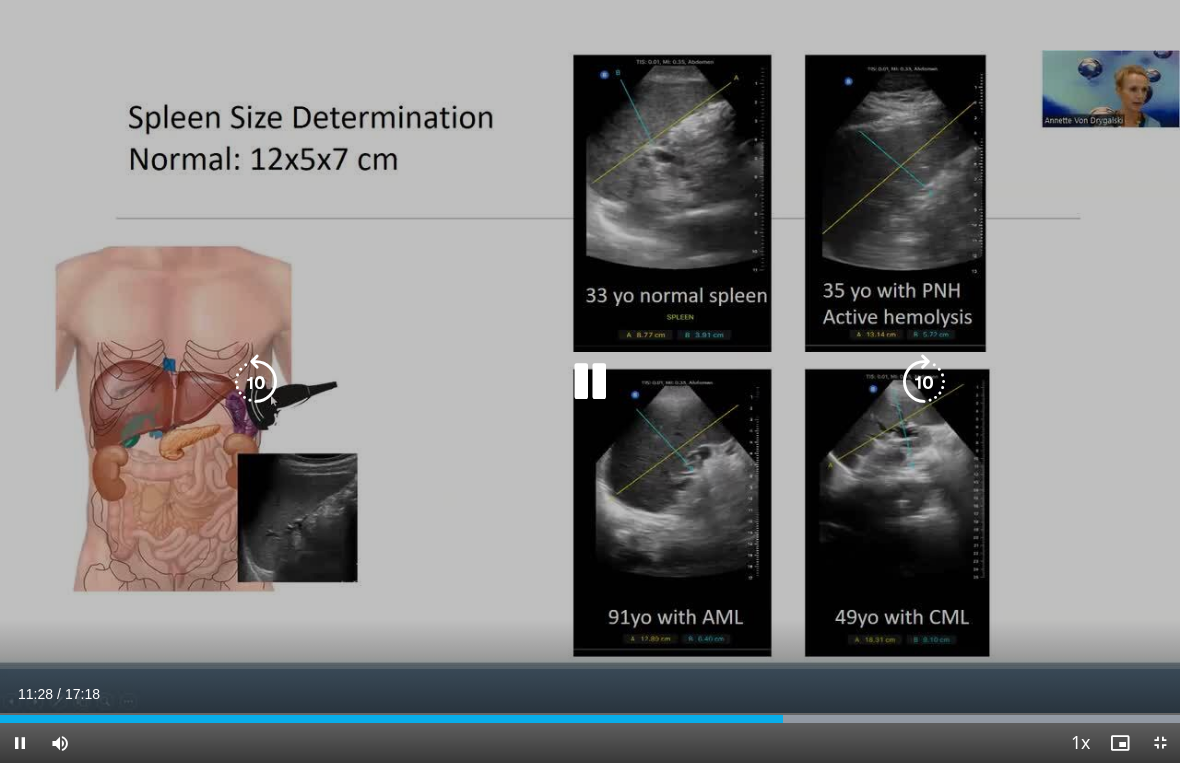 click at bounding box center [840, 719] 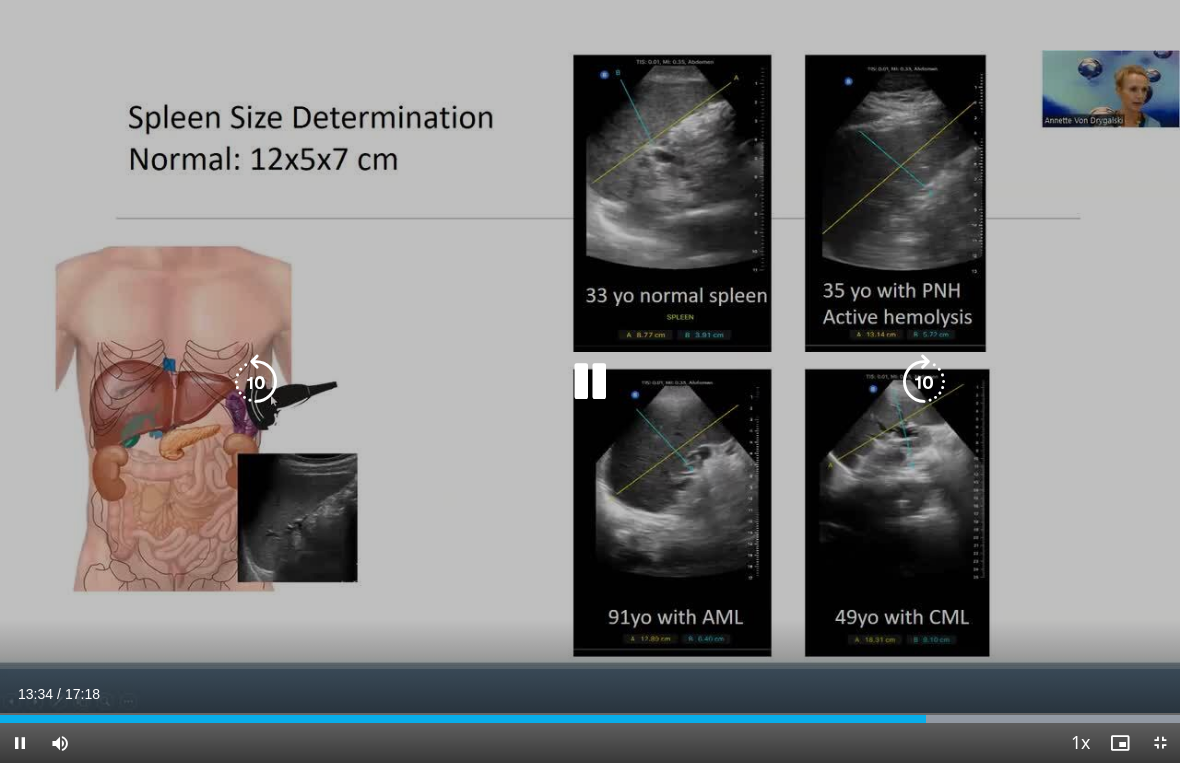 click at bounding box center [840, 719] 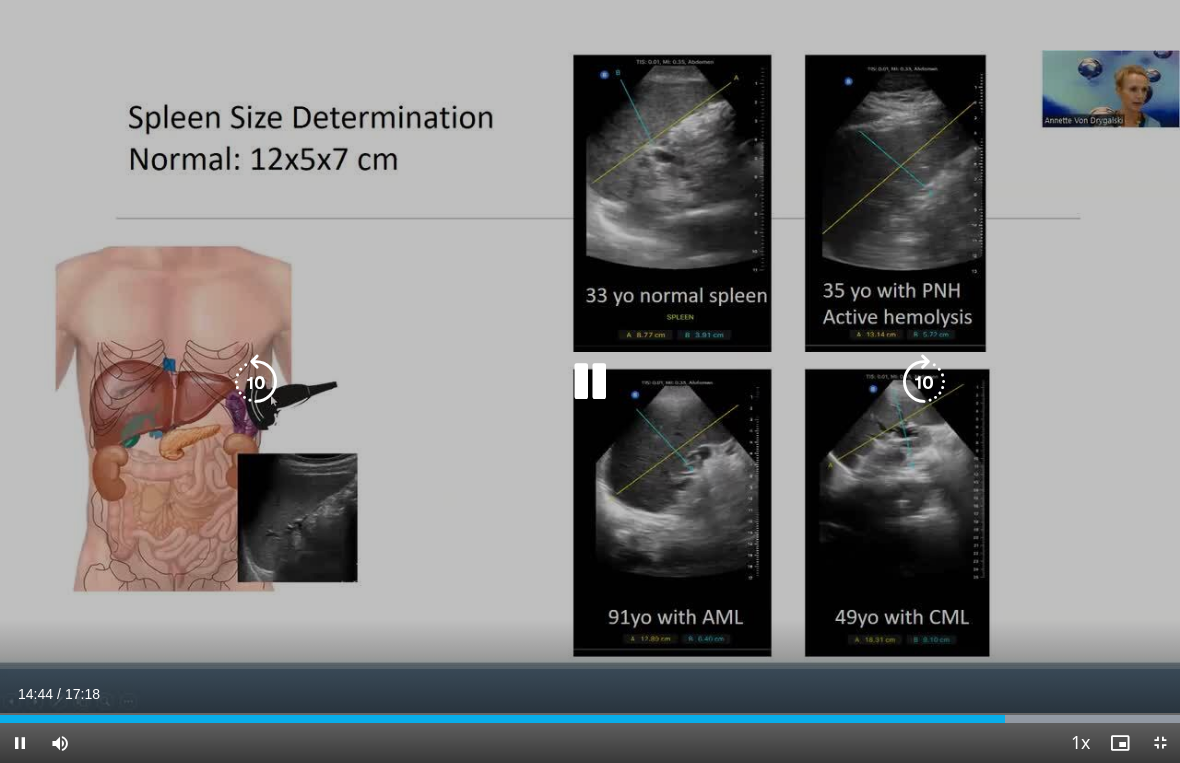 click at bounding box center (840, 719) 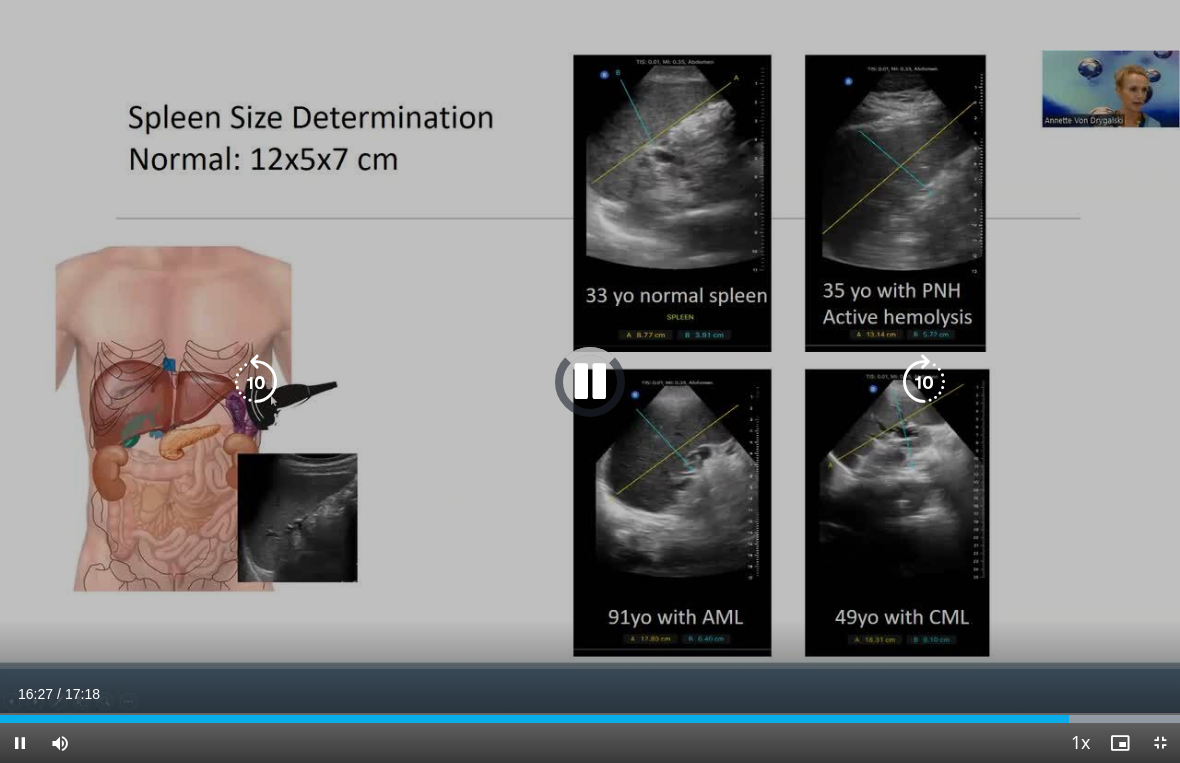 click at bounding box center (840, 719) 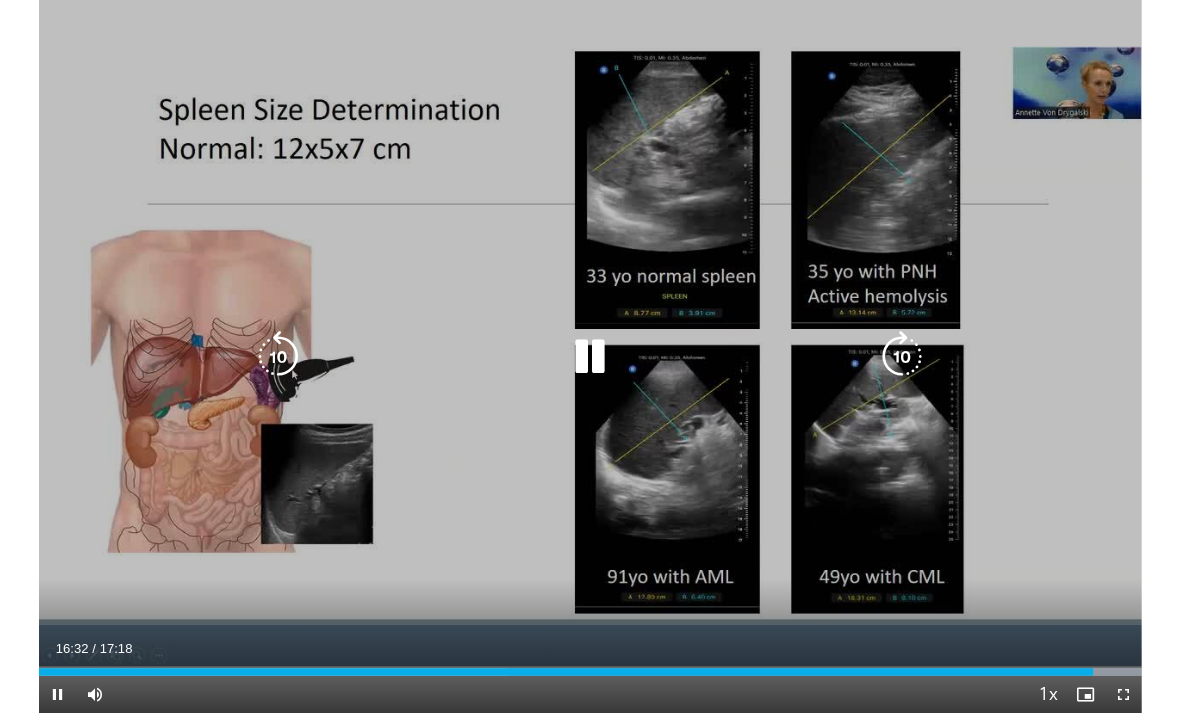 scroll, scrollTop: 0, scrollLeft: 0, axis: both 